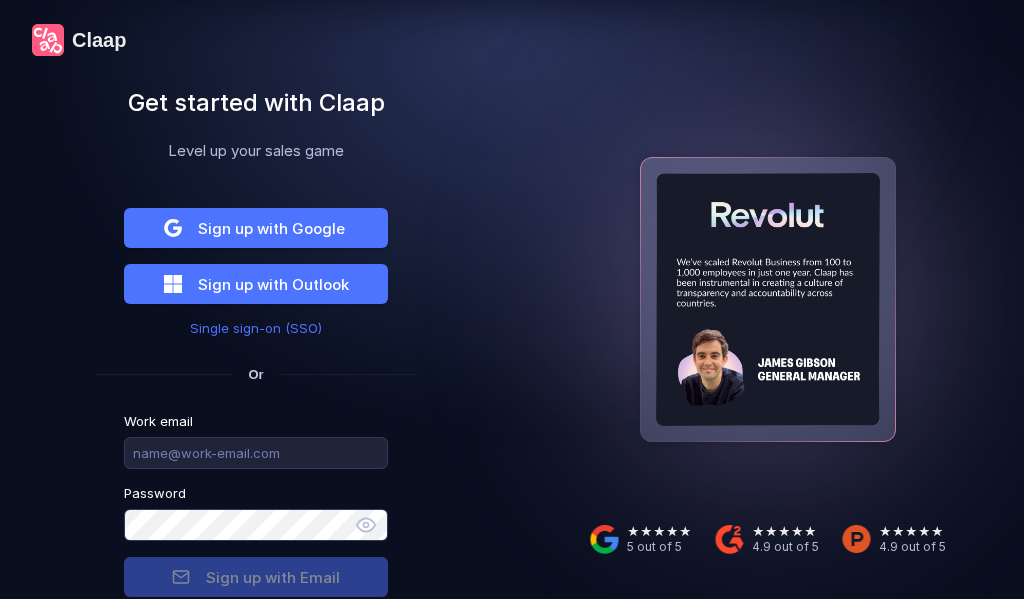 scroll, scrollTop: 0, scrollLeft: 0, axis: both 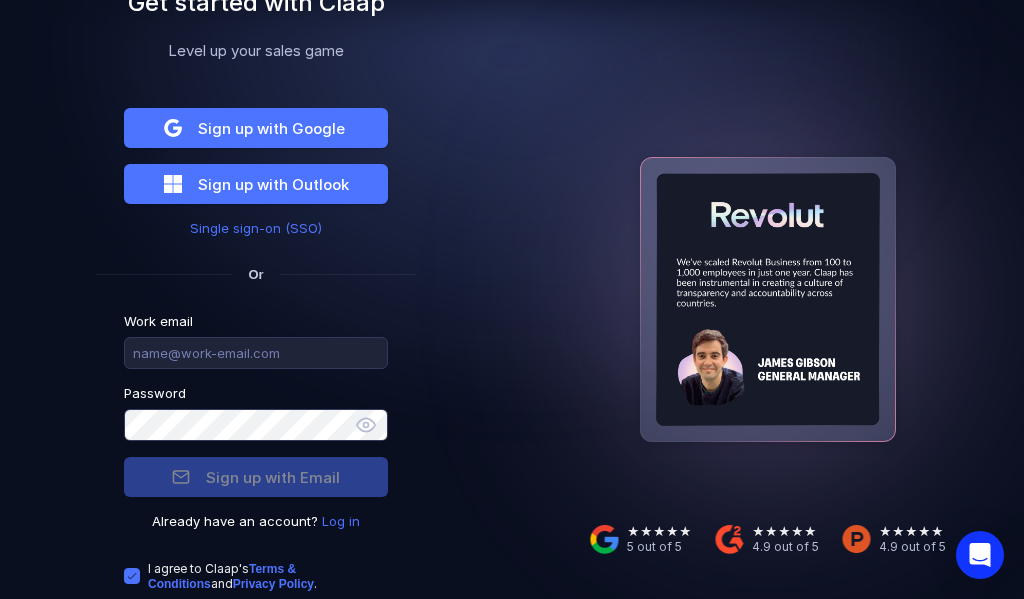 click on "Log in" at bounding box center [341, 521] 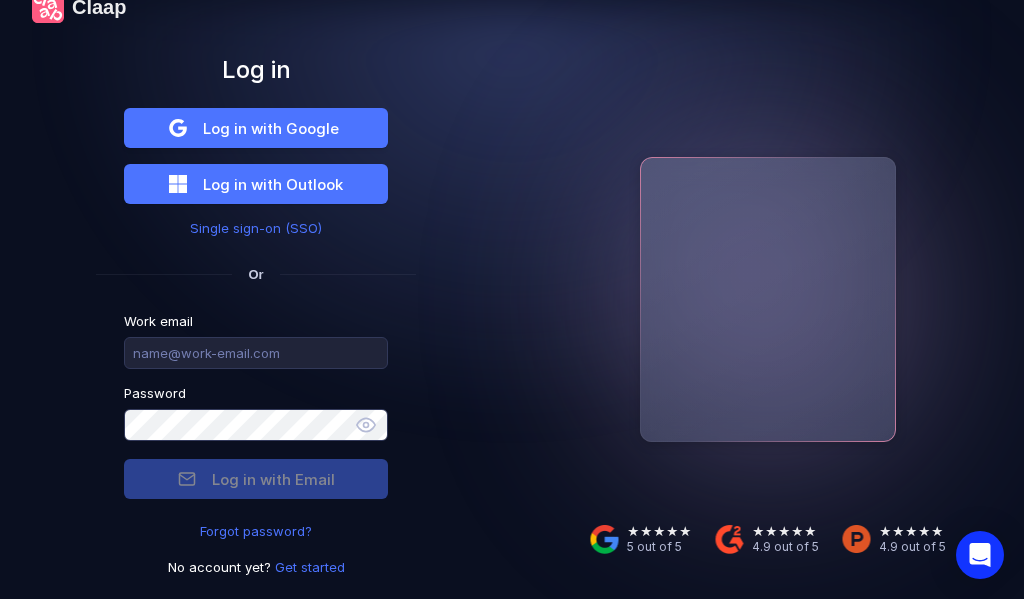 scroll, scrollTop: 33, scrollLeft: 0, axis: vertical 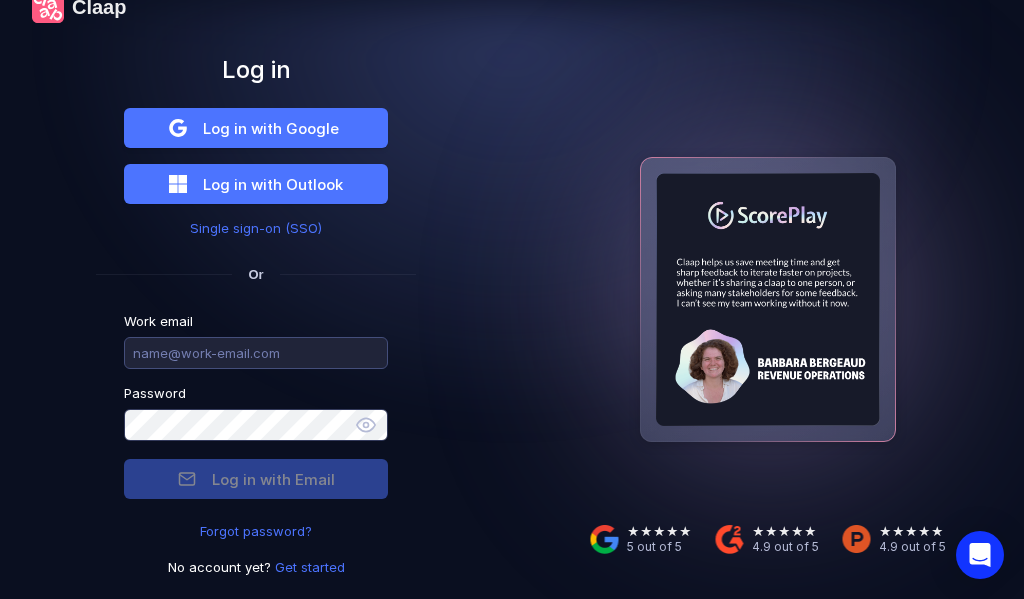 click at bounding box center [256, 353] 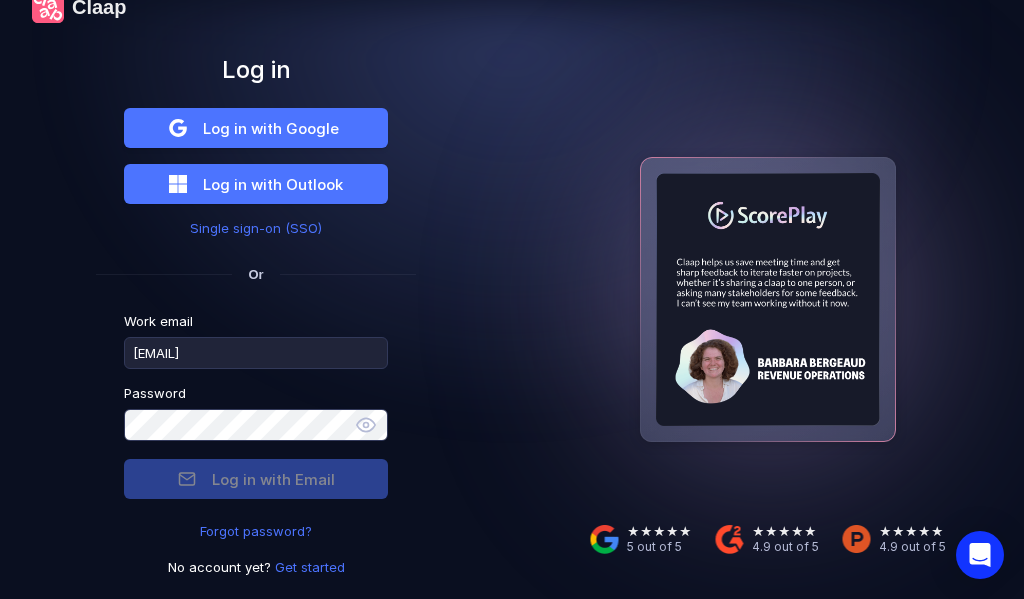 type on "[EMAIL]" 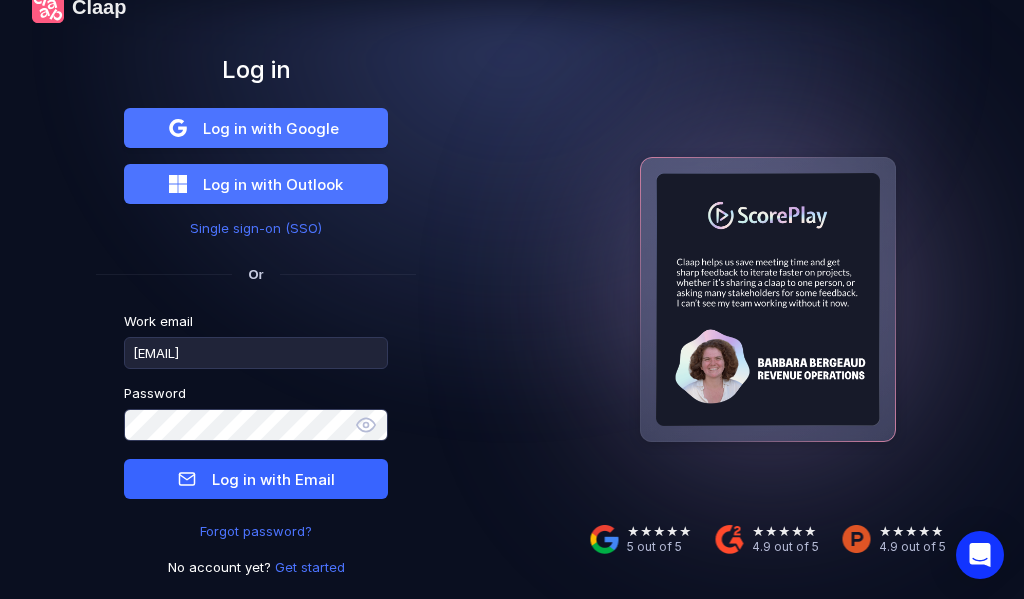 click on "Log in with Email" at bounding box center [273, 479] 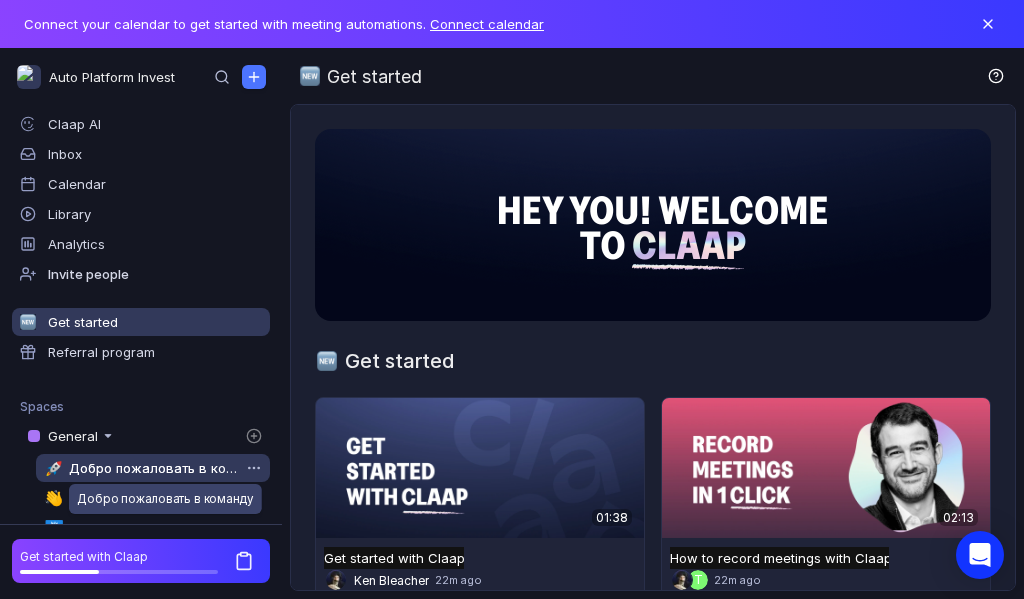 click on "Добро пожаловать в команду" at bounding box center [154, 468] 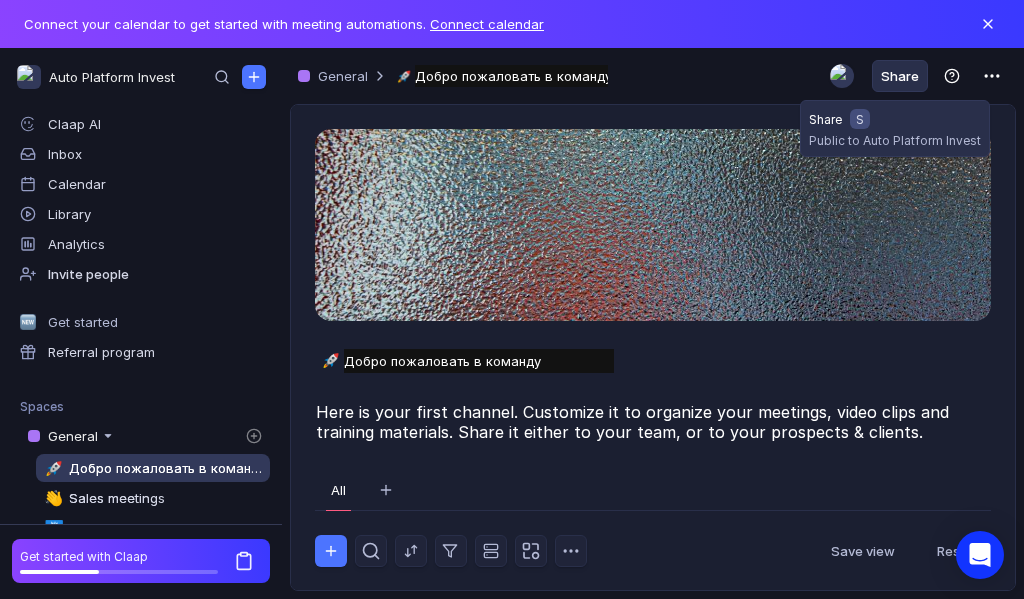 click on "Share" at bounding box center (900, 76) 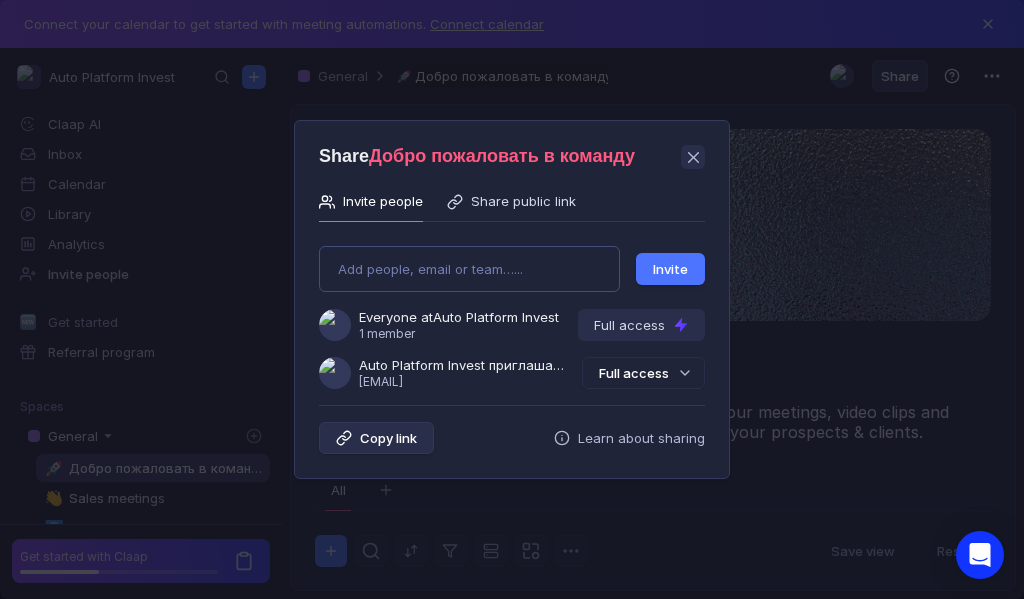 click on "Add people, email or team…... Invite Everyone at Auto Platform Invest 1 member Full access Auto Platform Invest приглашает Вас в группу [EMAIL] Full access" at bounding box center (512, 309) 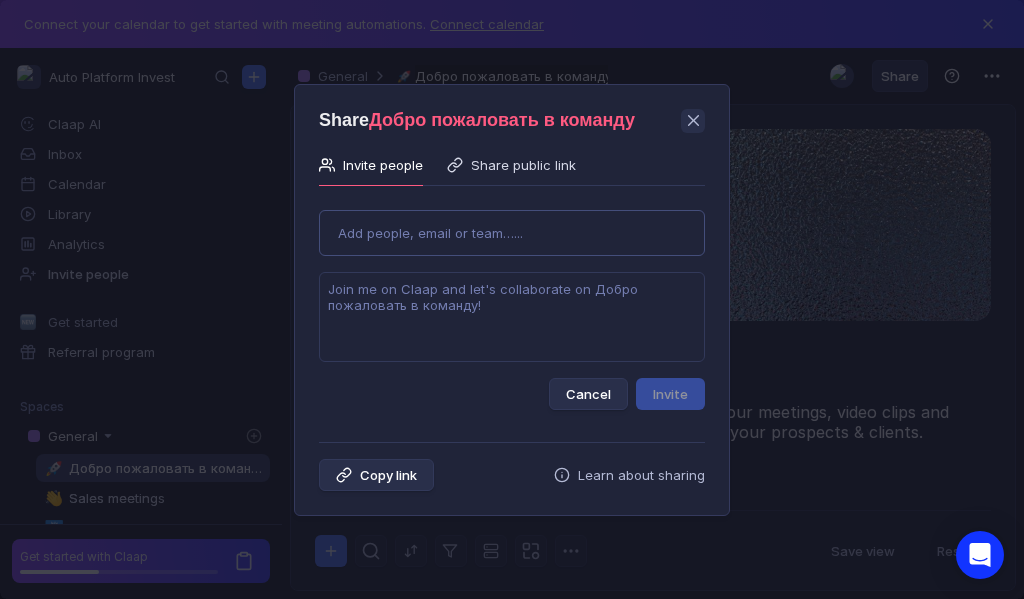 paste on "[EMAIL]" 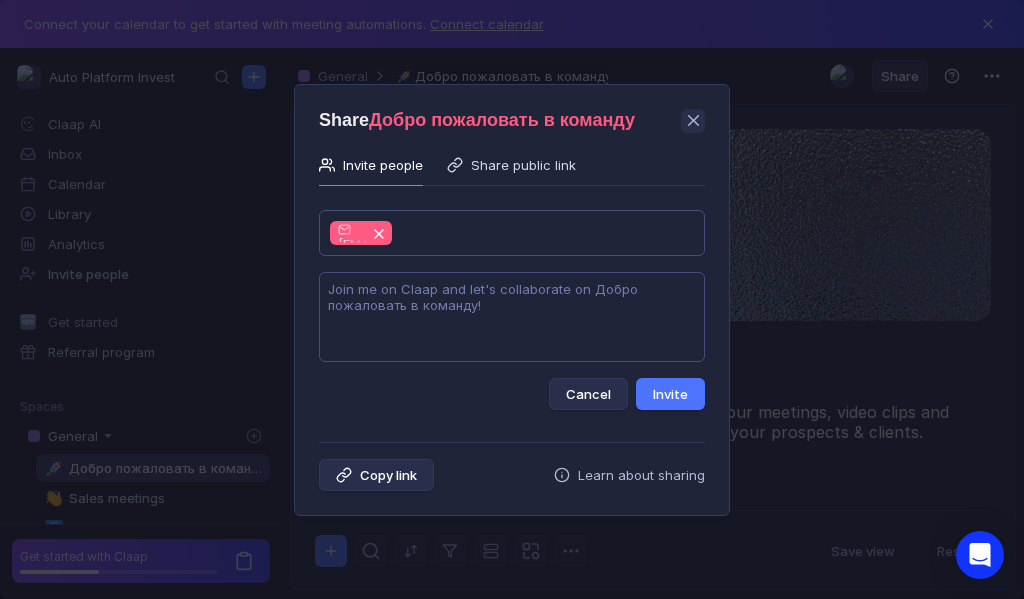 click at bounding box center (512, 317) 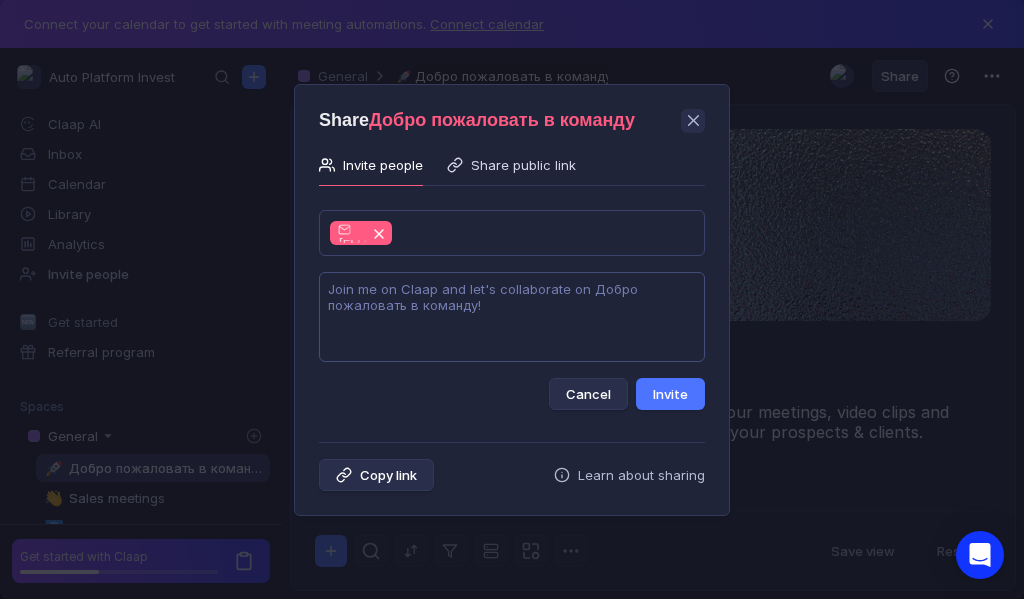 click at bounding box center (512, 317) 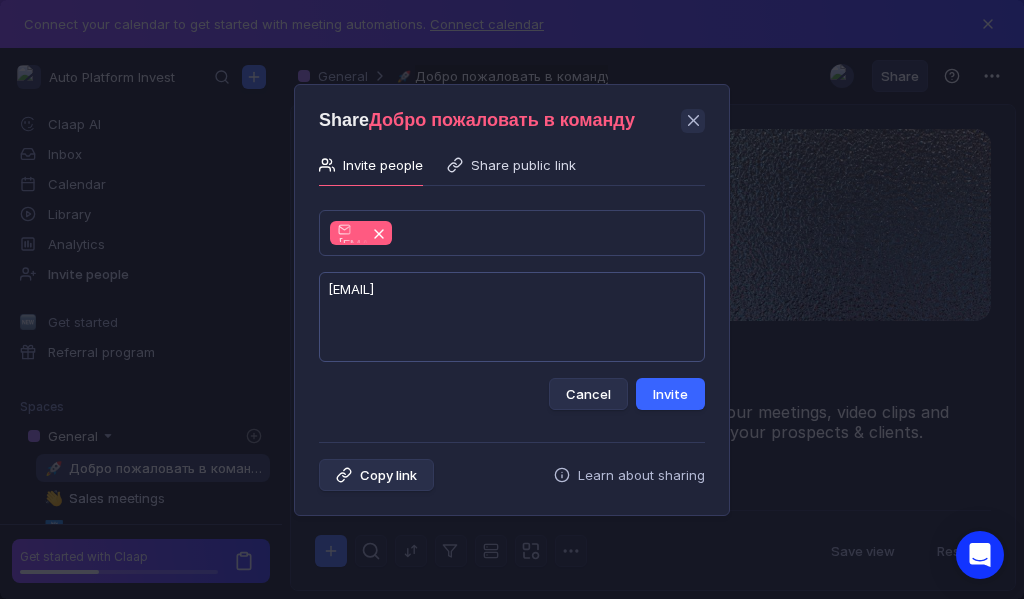 type on "[EMAIL]" 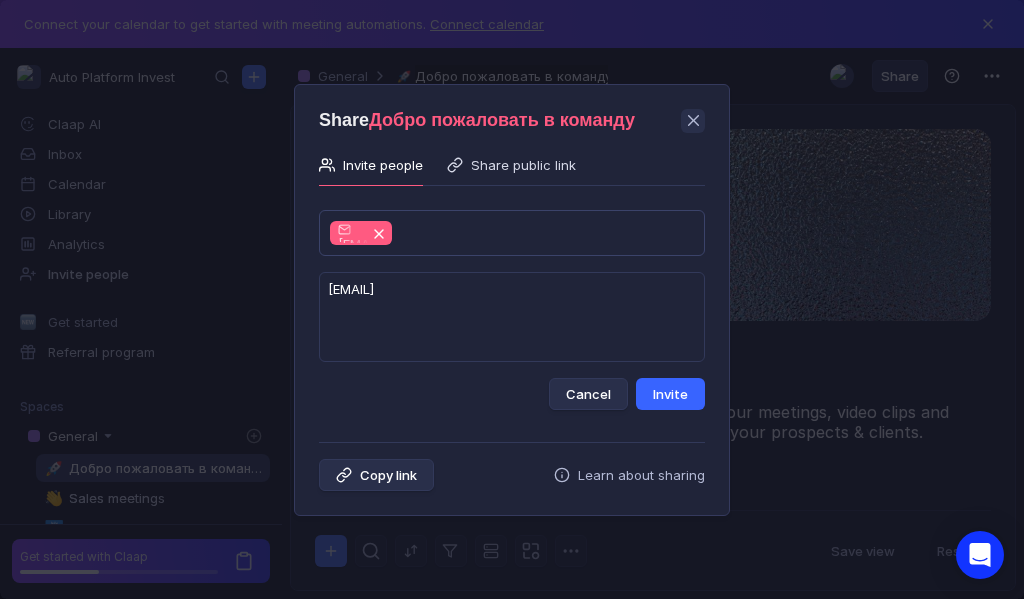 click on "Invite" at bounding box center (670, 394) 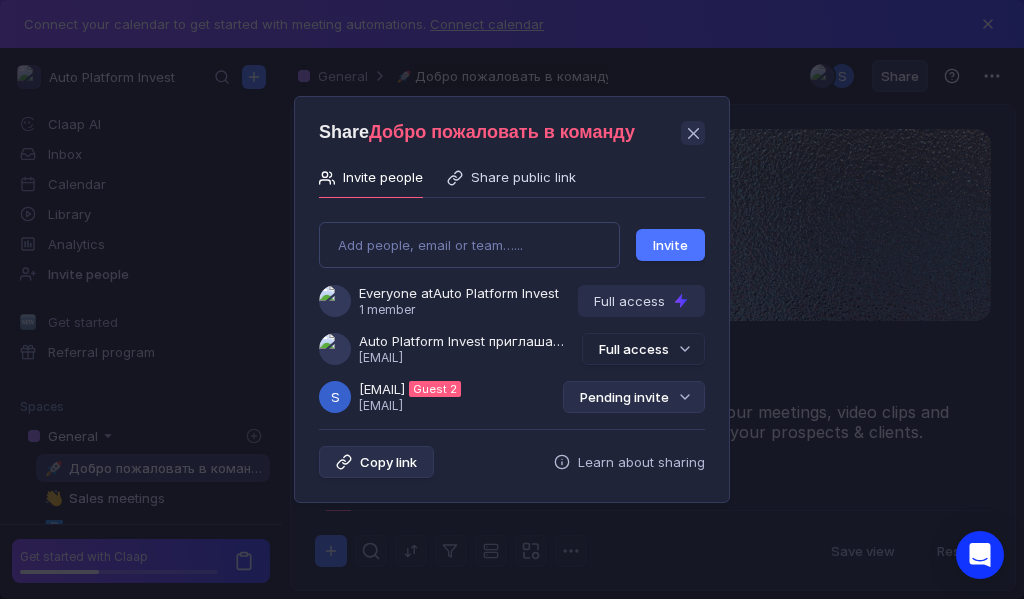 click on "Pending invite" at bounding box center (634, 397) 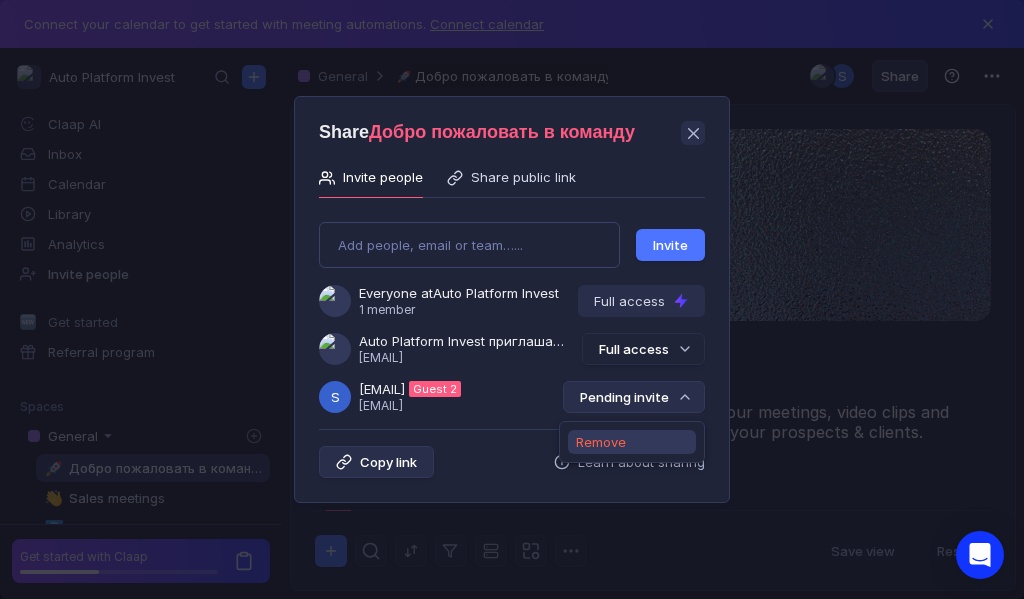 click on "Remove" at bounding box center (601, 442) 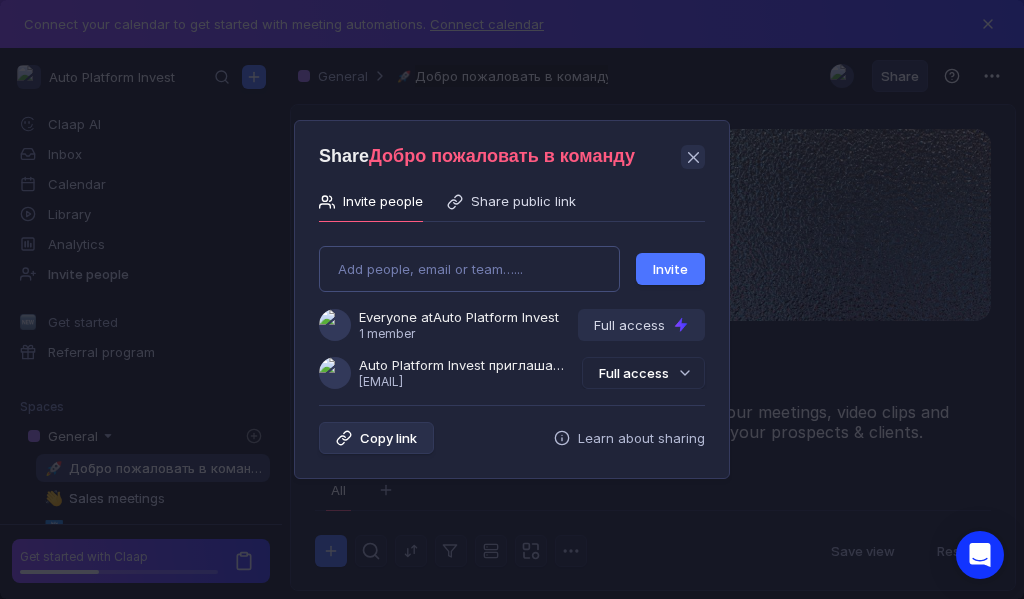 click on "Add people, email or team…... Invite Everyone at Auto Platform Invest 1 member Full access Auto Platform Invest приглашает Вас в группу [EMAIL] Full access" at bounding box center [512, 309] 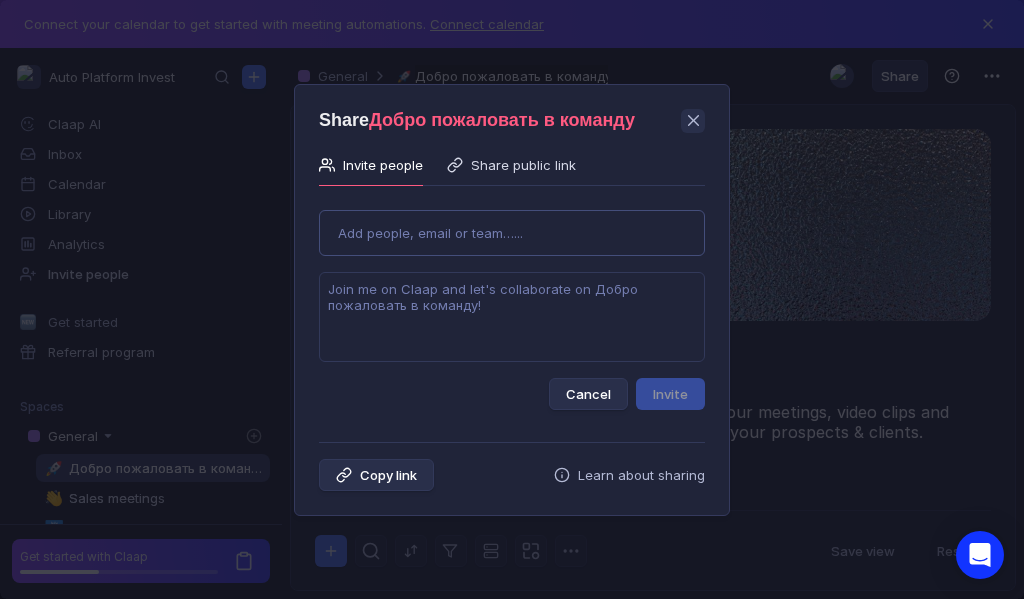 paste on "[EMAIL]" 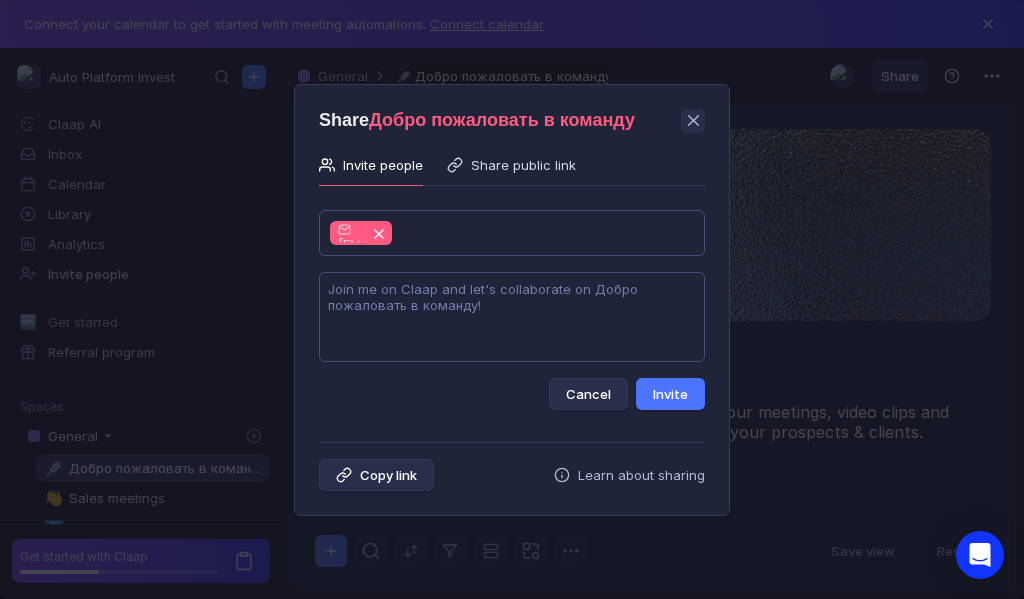 click at bounding box center [512, 317] 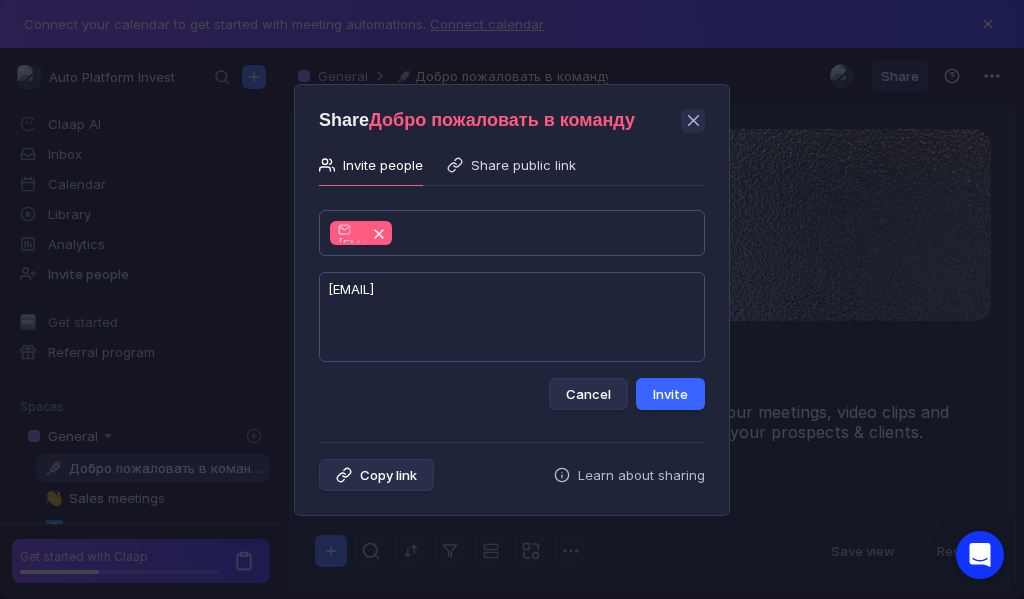 type on "[EMAIL]" 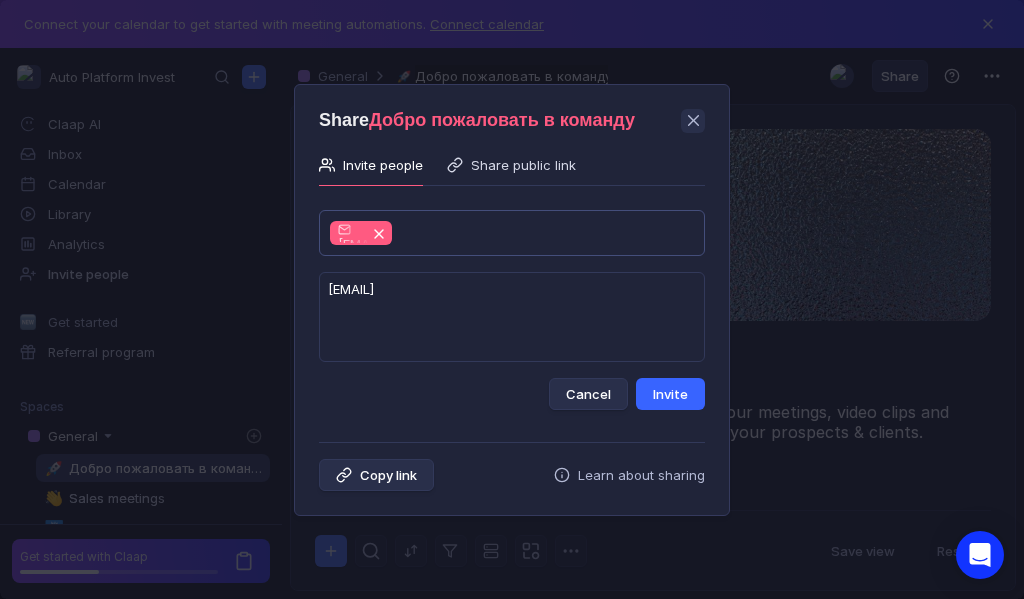 click on "Invite" at bounding box center [670, 394] 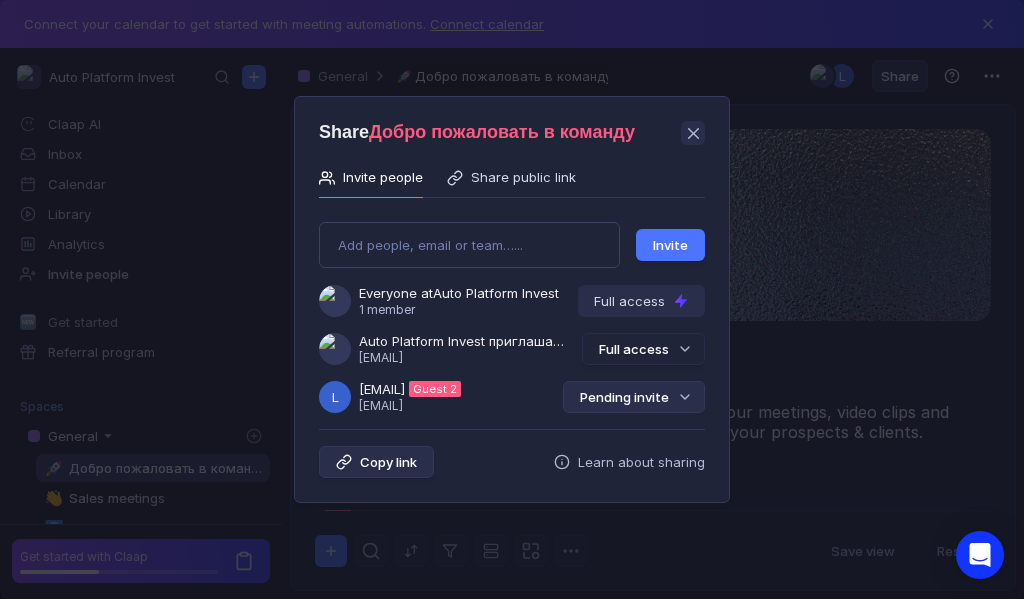 click on "Pending invite" at bounding box center (634, 397) 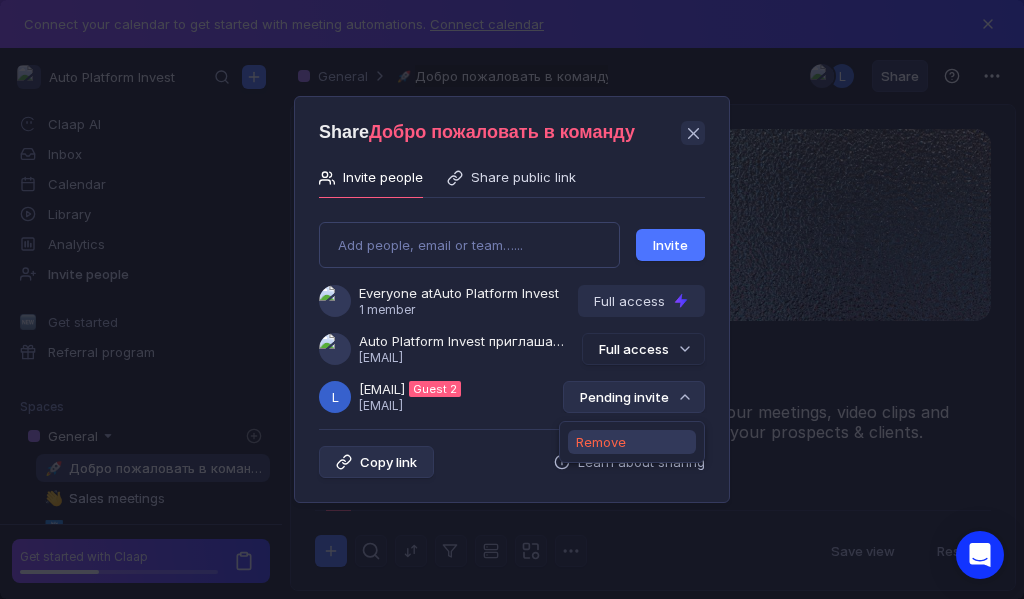 click on "Remove" at bounding box center [601, 442] 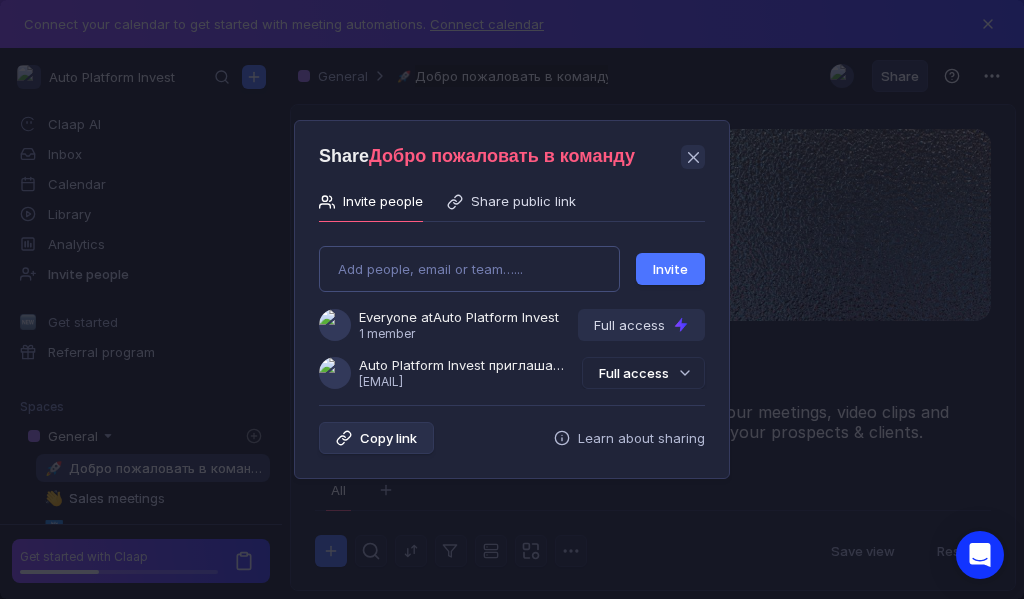 click on "Add people, email or team…... Invite Everyone at Auto Platform Invest 1 member Full access Auto Platform Invest приглашает Вас в группу [EMAIL] Full access" at bounding box center (512, 309) 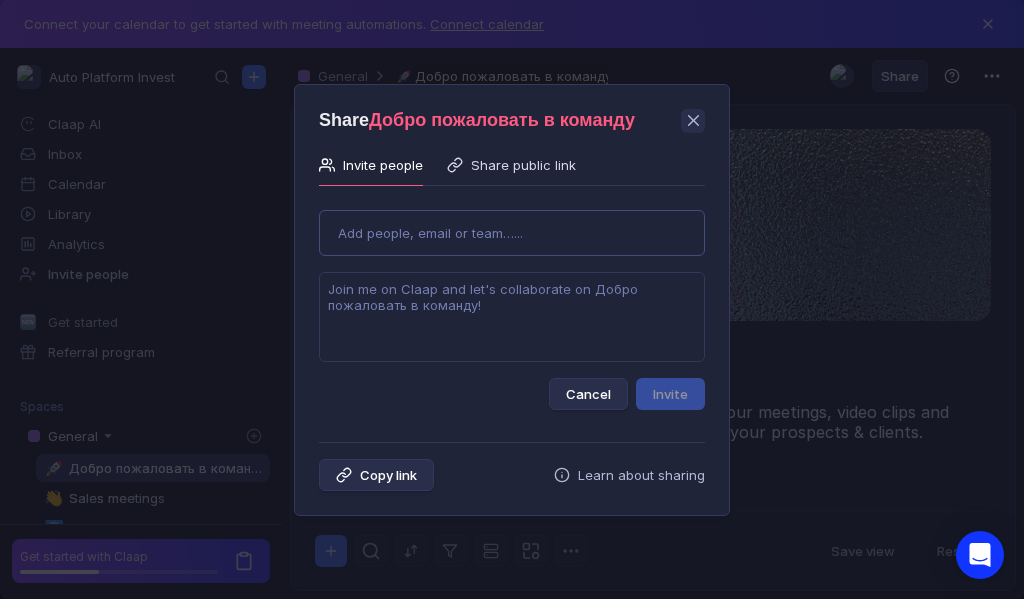 paste on "[EMAIL]" 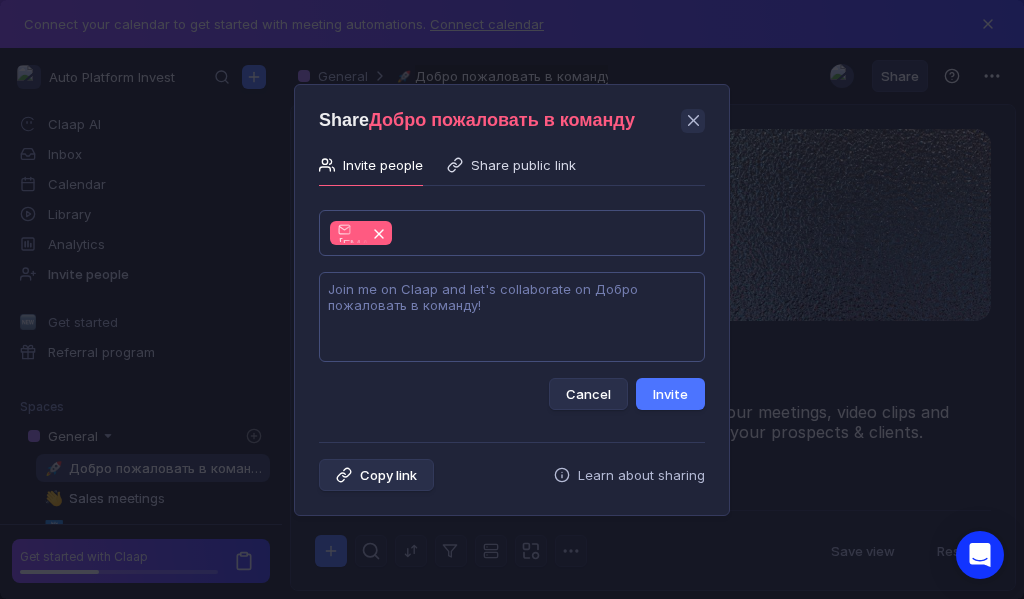 click at bounding box center [512, 317] 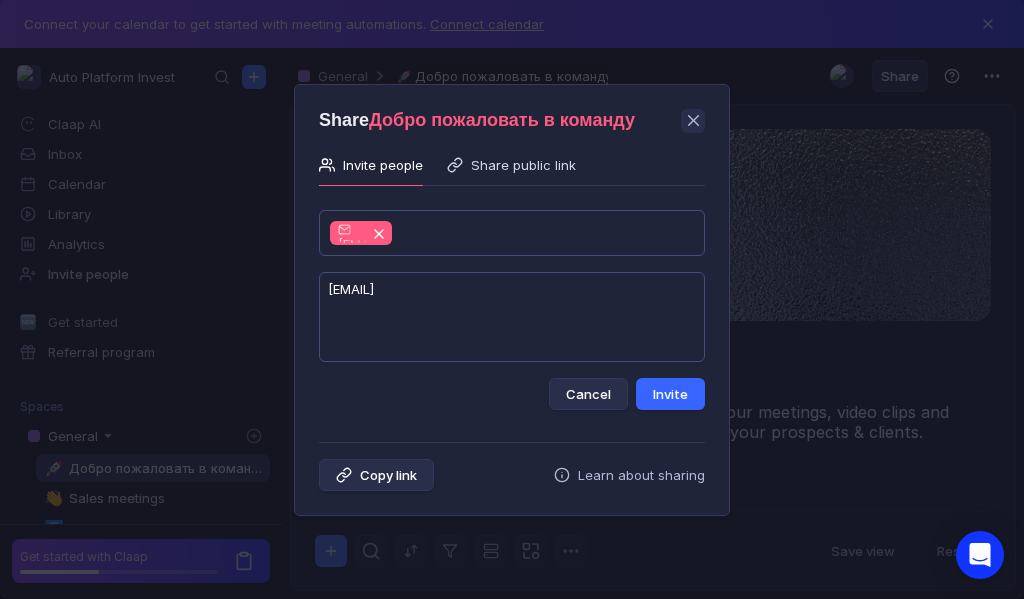 type on "[EMAIL]" 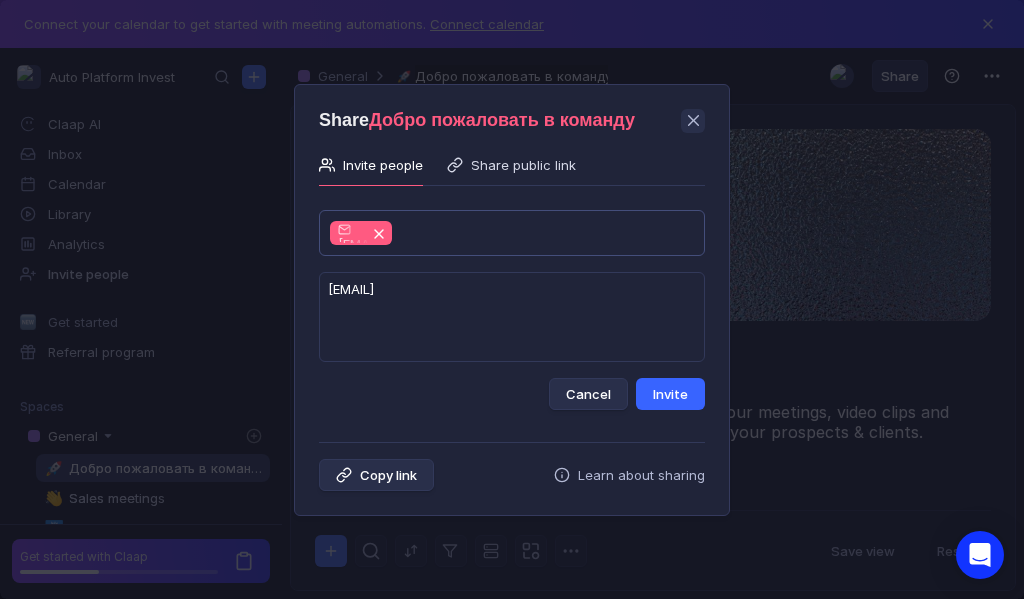 click on "Invite" at bounding box center [670, 394] 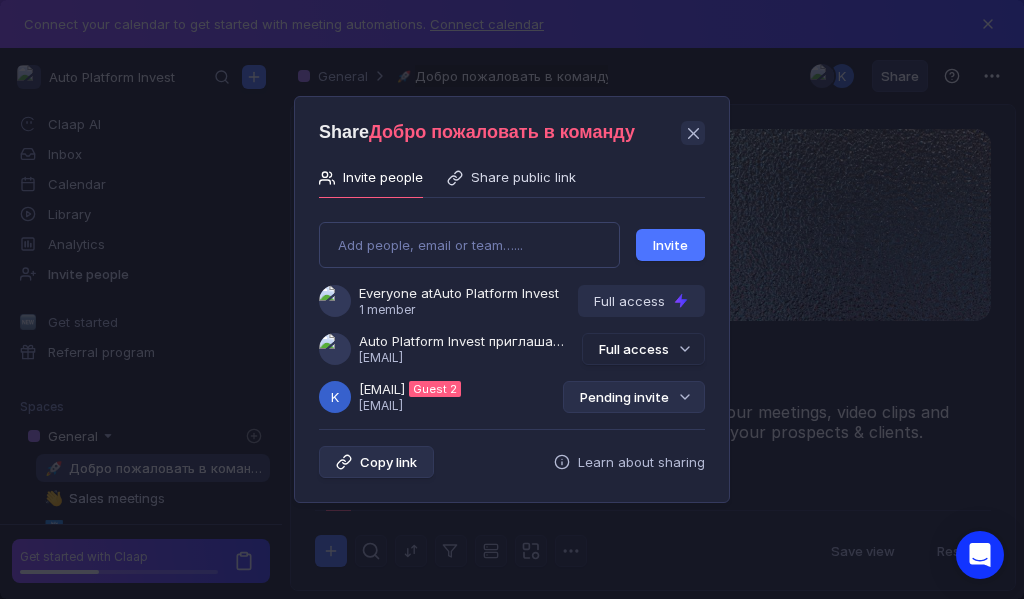 click on "Pending invite" at bounding box center [634, 397] 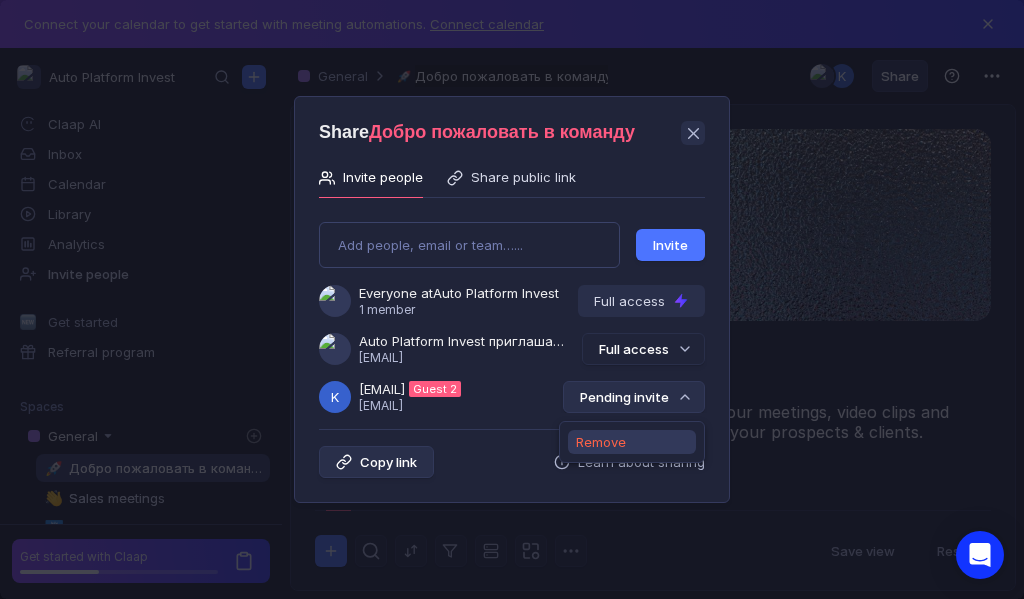 click on "Remove" at bounding box center [601, 442] 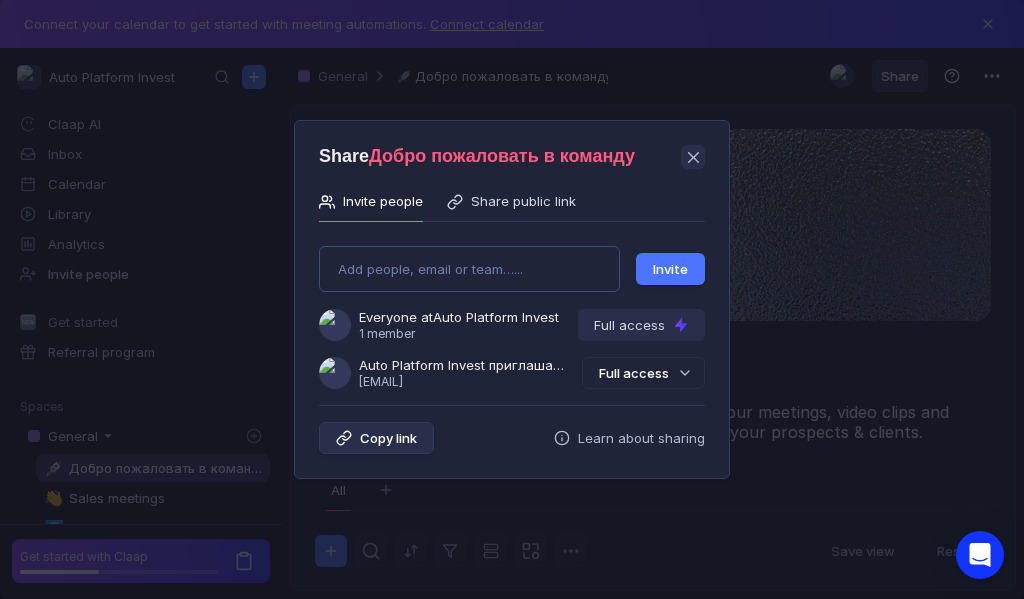 click on "Add people, email or team…... Invite Everyone at Auto Platform Invest 1 member Full access Auto Platform Invest приглашает Вас в группу [EMAIL] Full access" at bounding box center [512, 309] 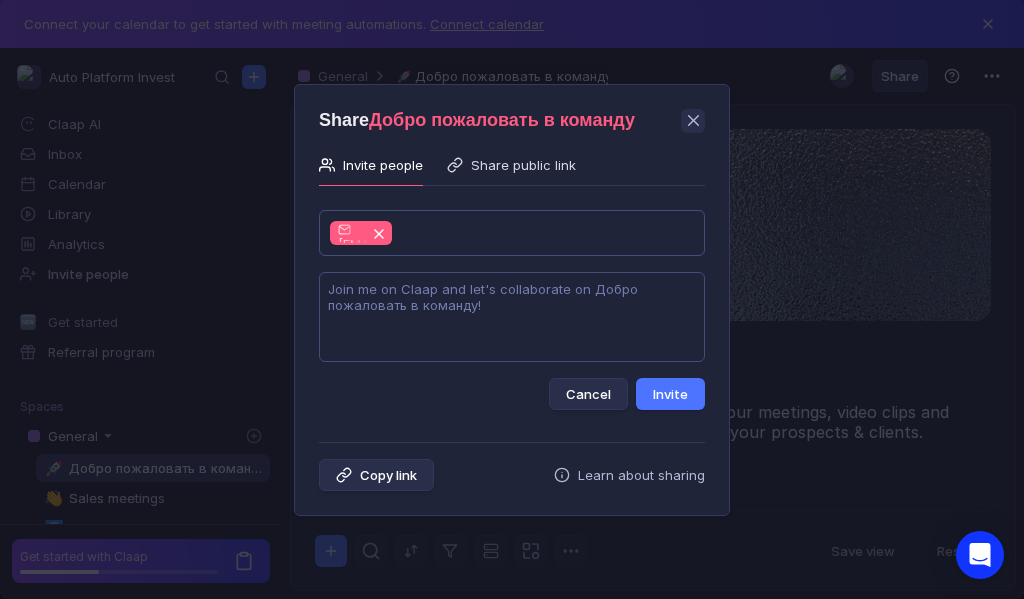 click at bounding box center (512, 317) 